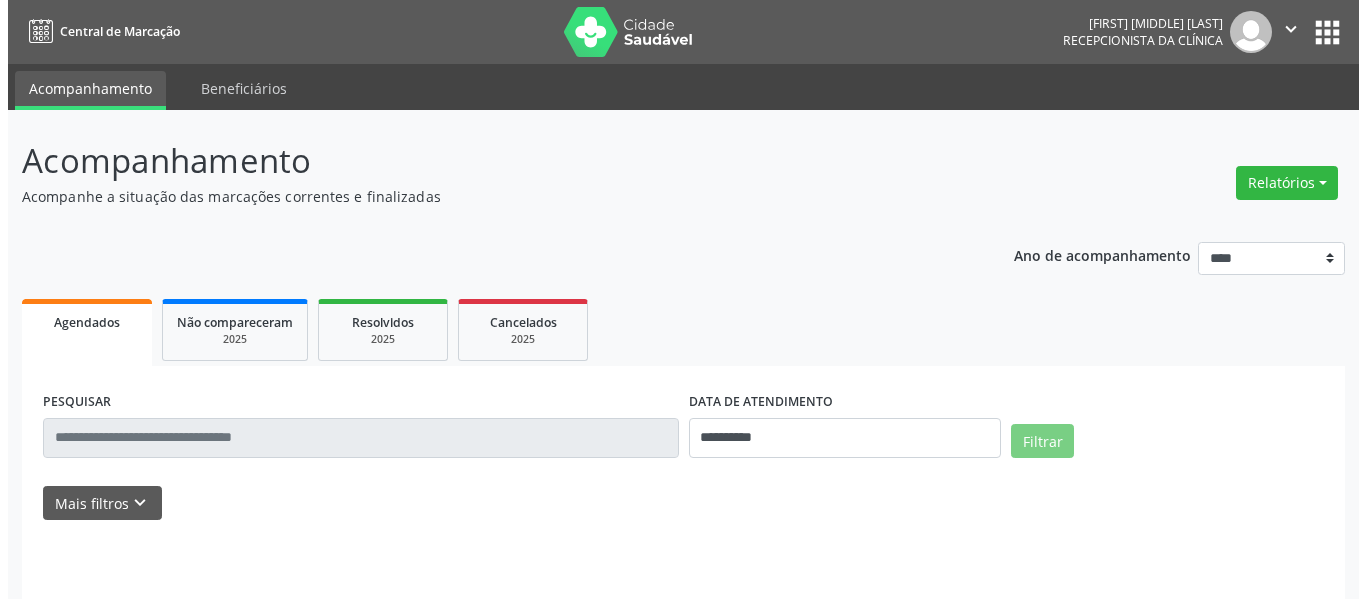 scroll, scrollTop: 0, scrollLeft: 0, axis: both 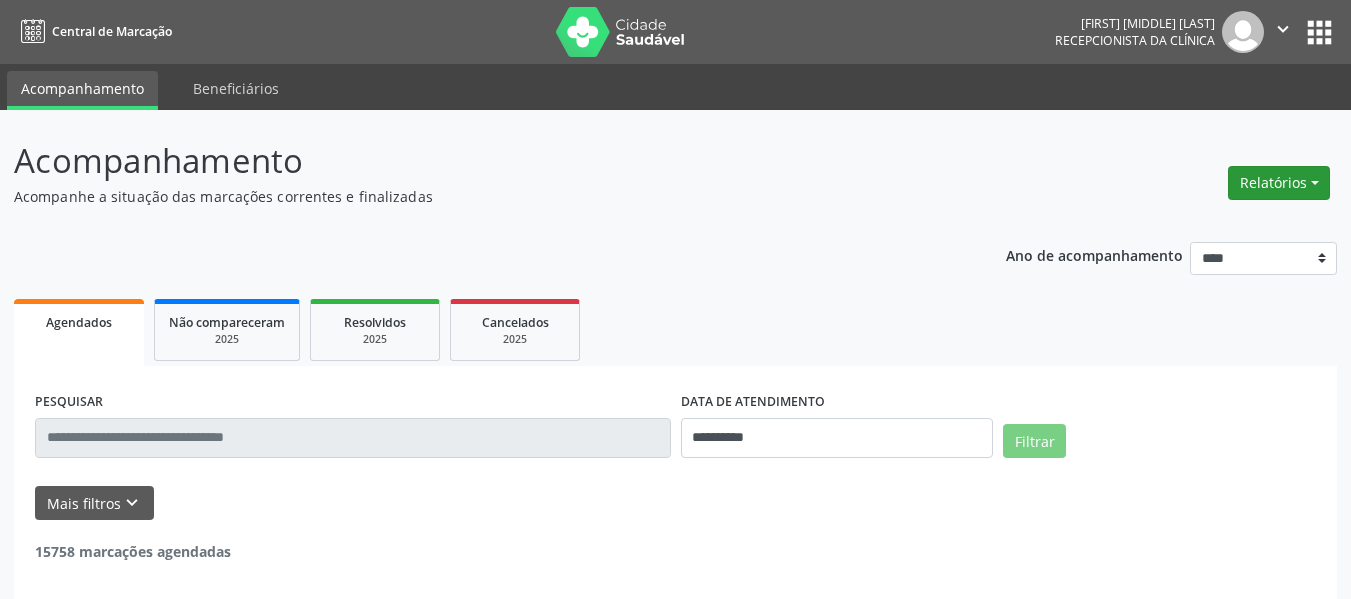click on "Relatórios" at bounding box center [1279, 183] 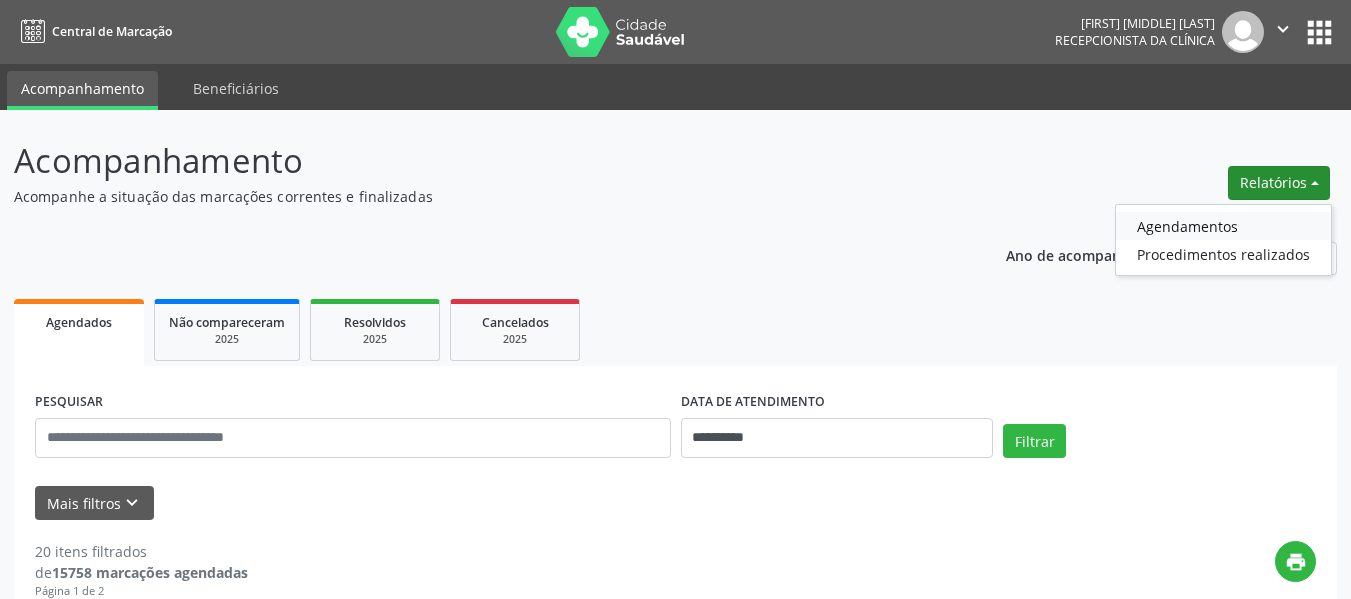 click on "Agendamentos" at bounding box center [1223, 226] 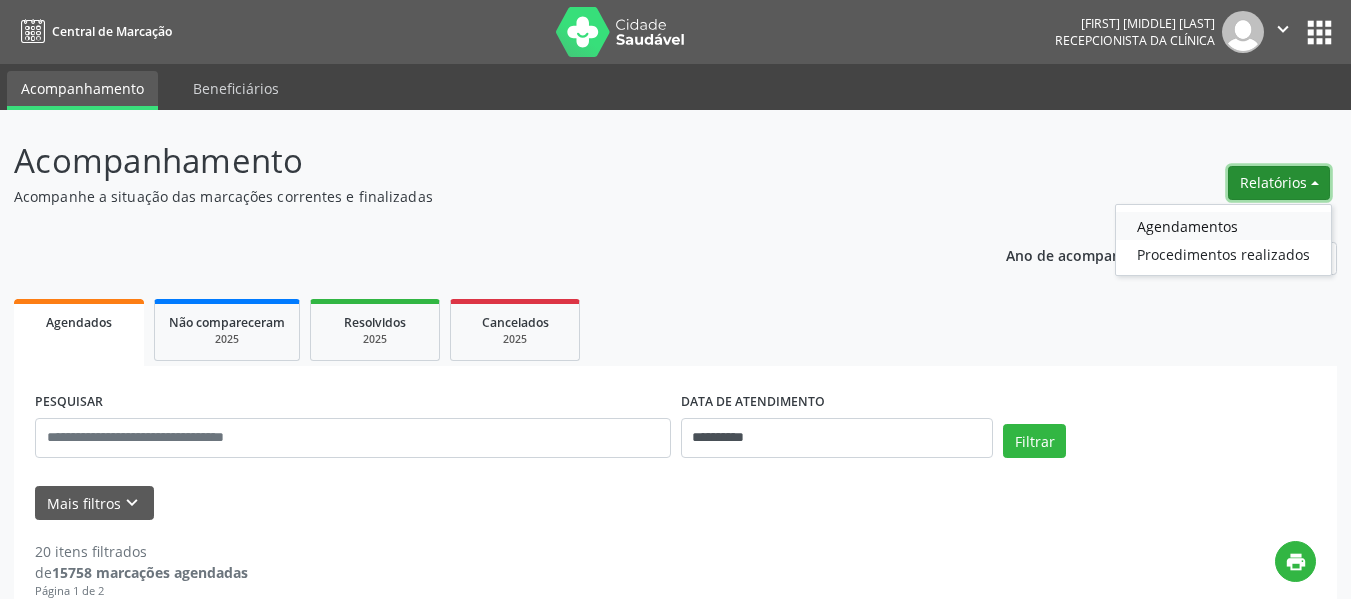 select on "*" 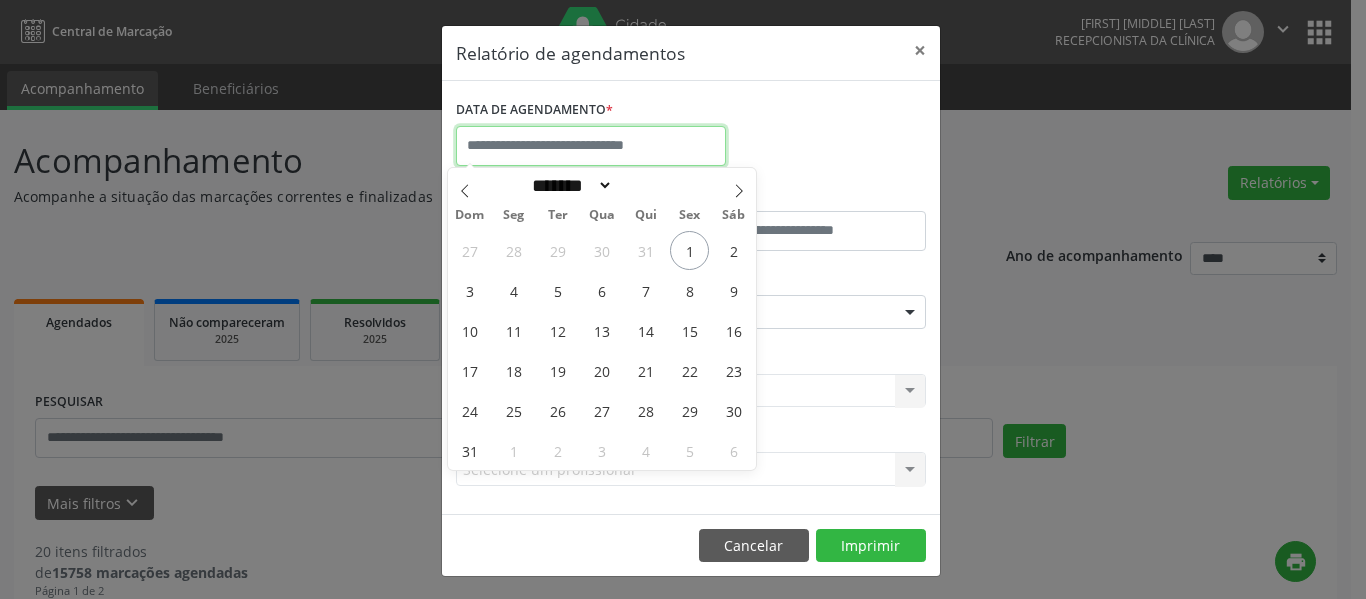 click at bounding box center [591, 146] 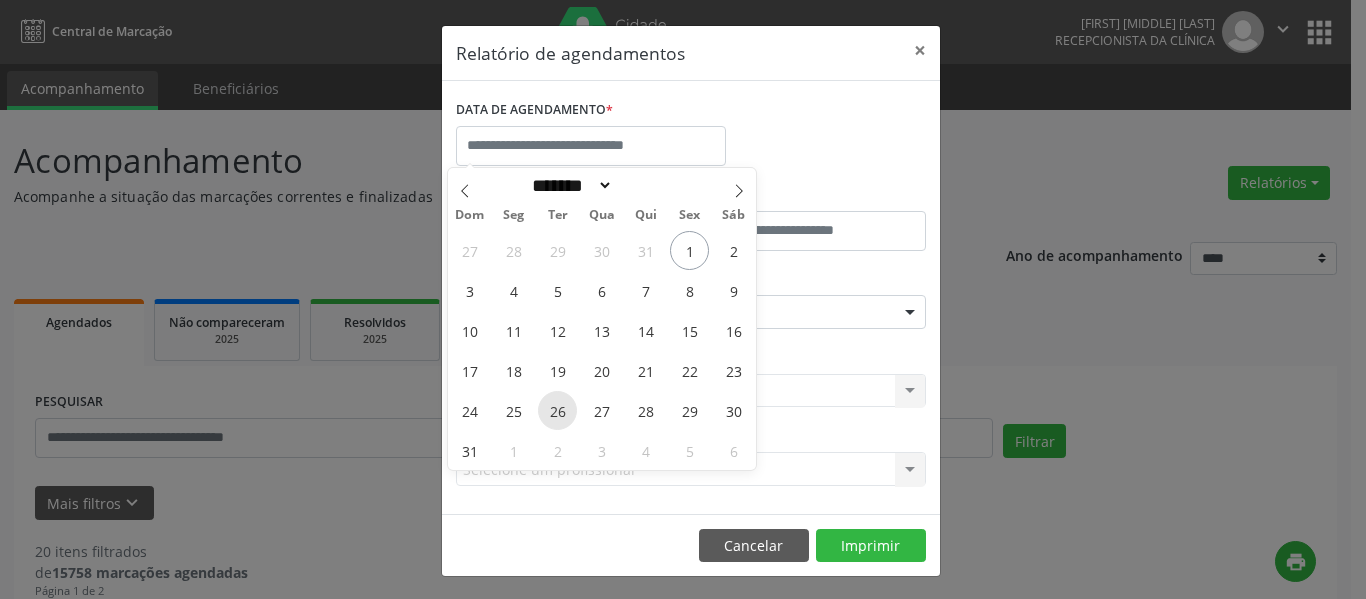 click on "26" at bounding box center (557, 410) 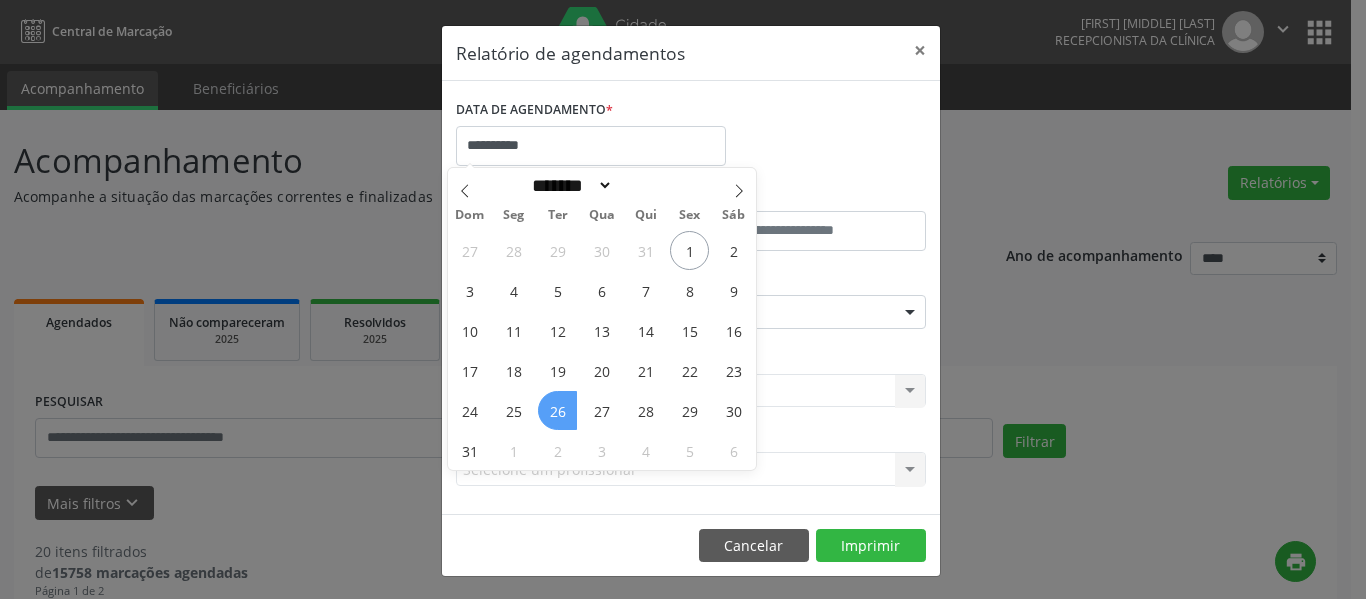 click on "26" at bounding box center (557, 410) 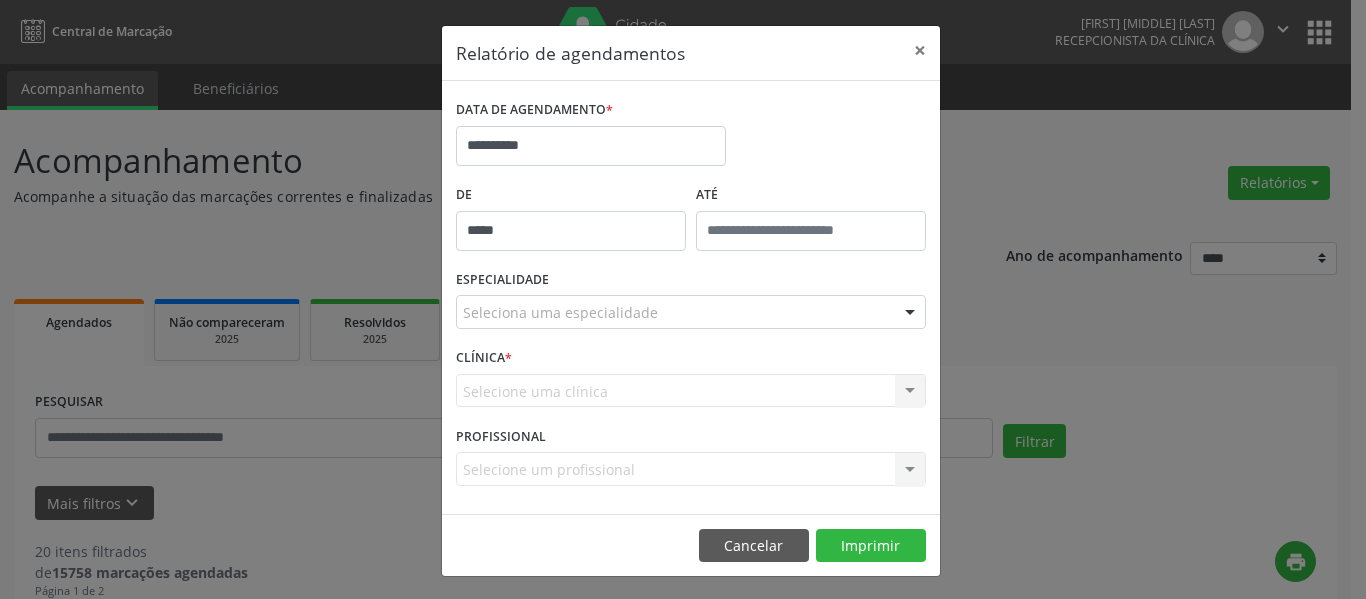 click on "*****" at bounding box center (571, 231) 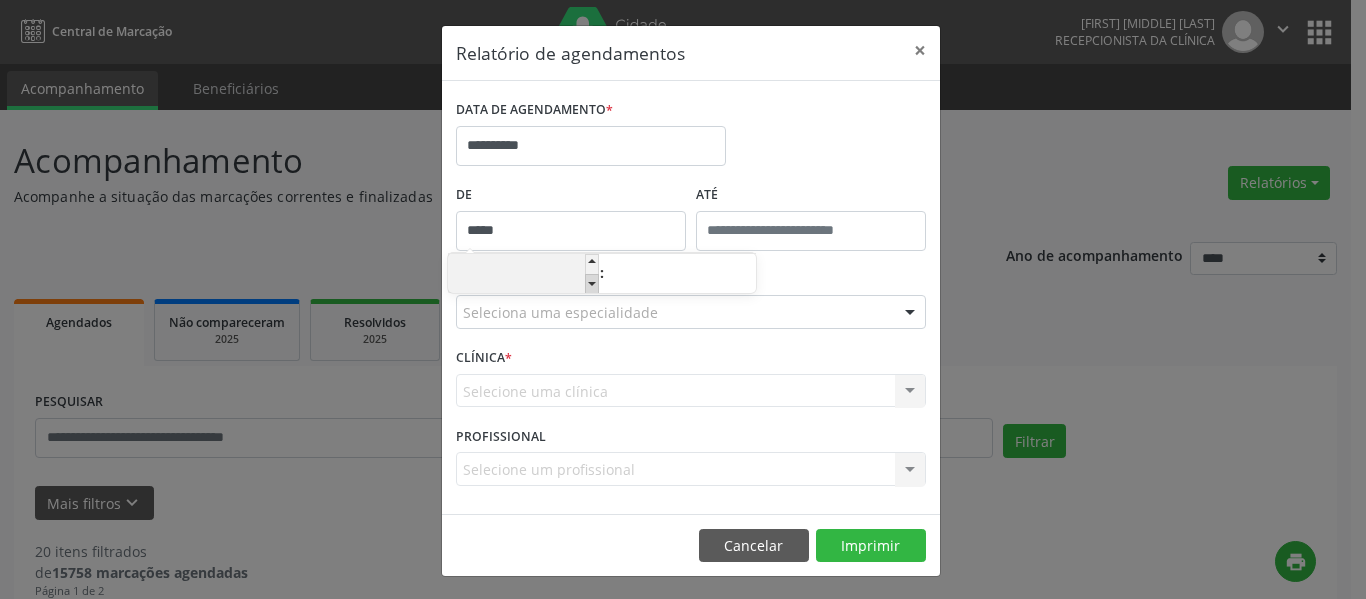 click at bounding box center [592, 284] 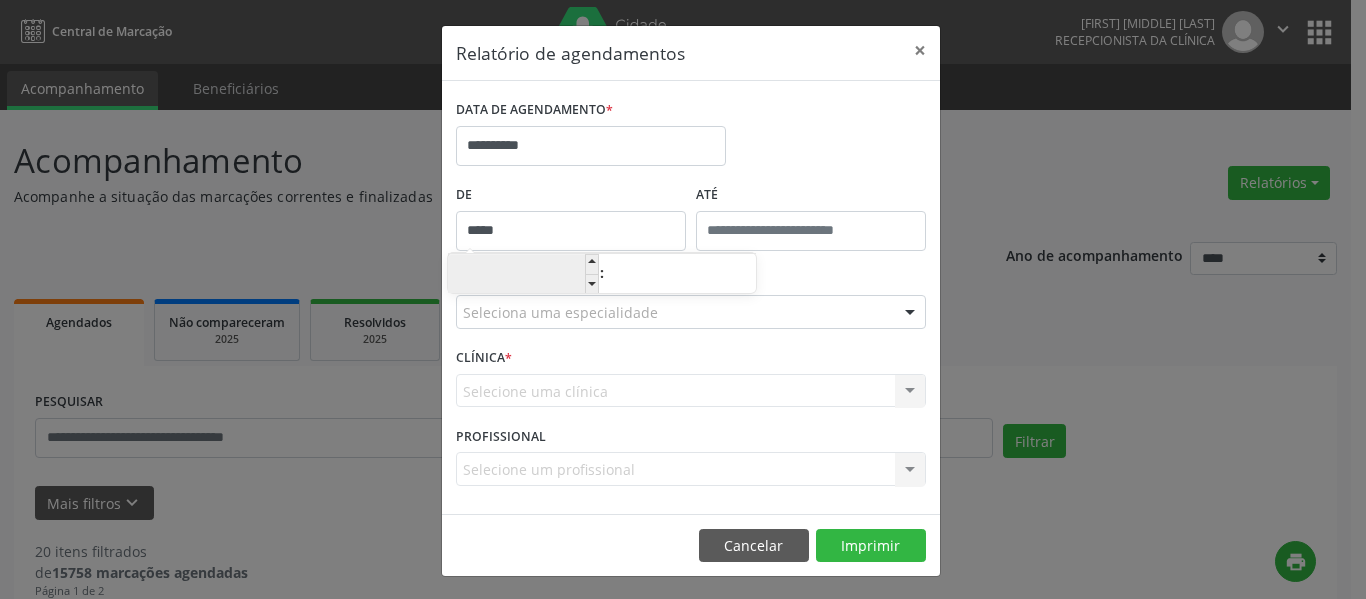 click on "**" at bounding box center (523, 275) 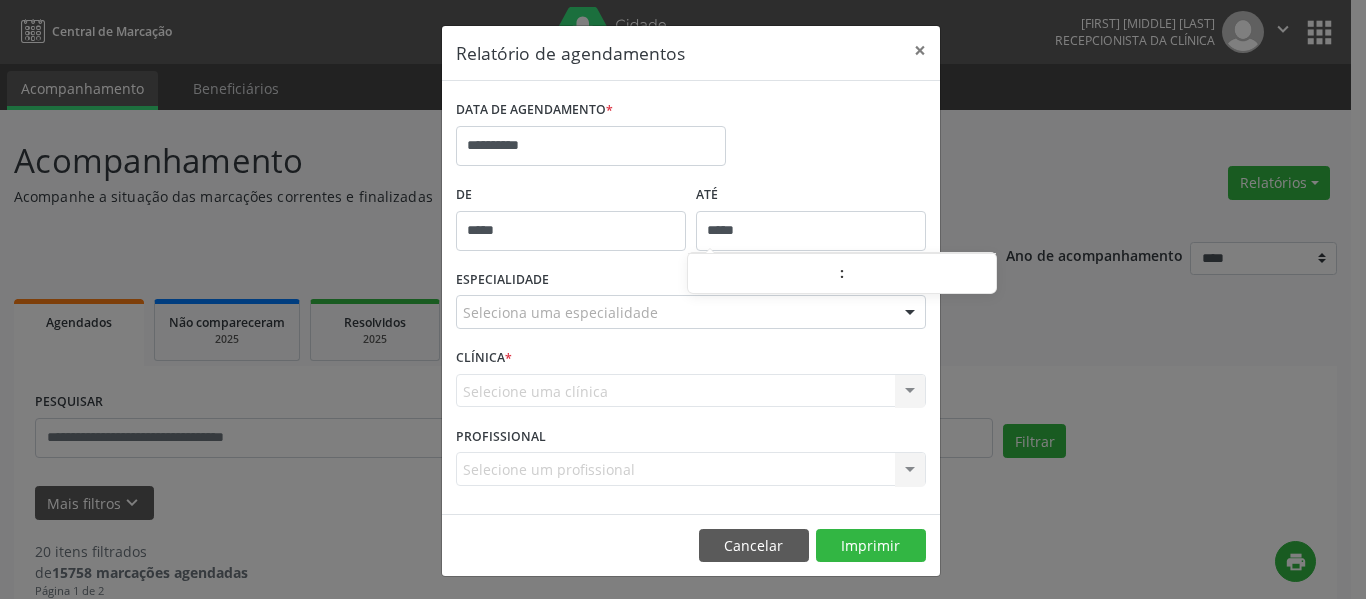 click on "*****" at bounding box center [811, 231] 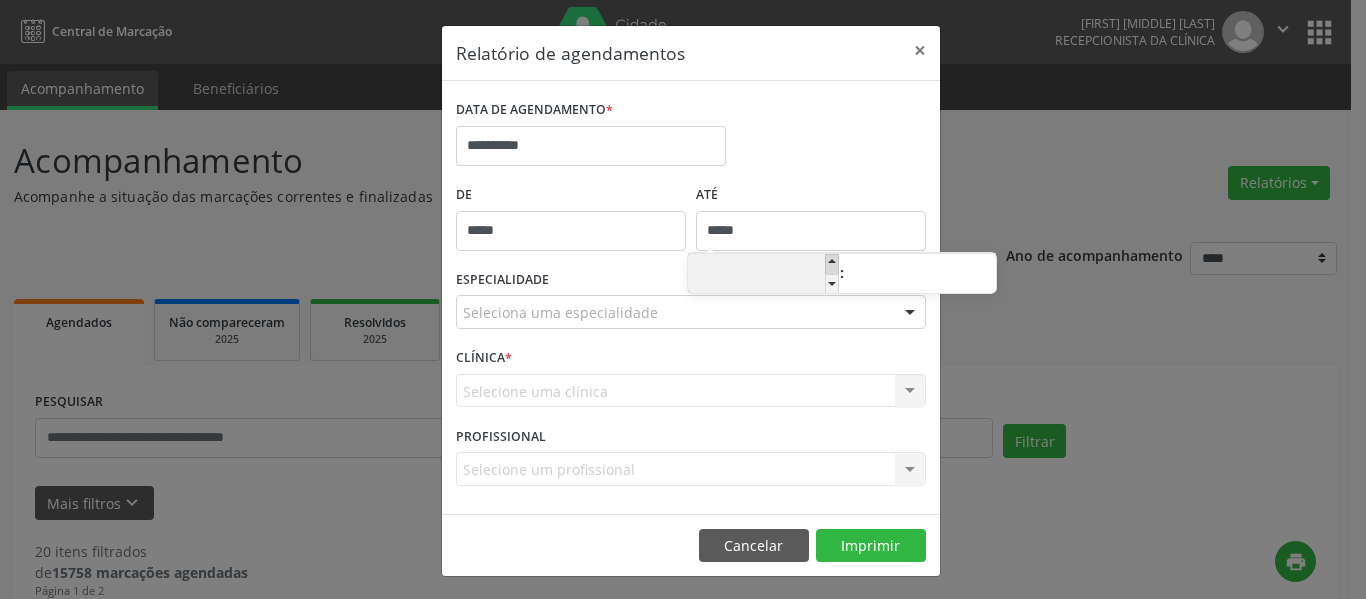 click at bounding box center (832, 264) 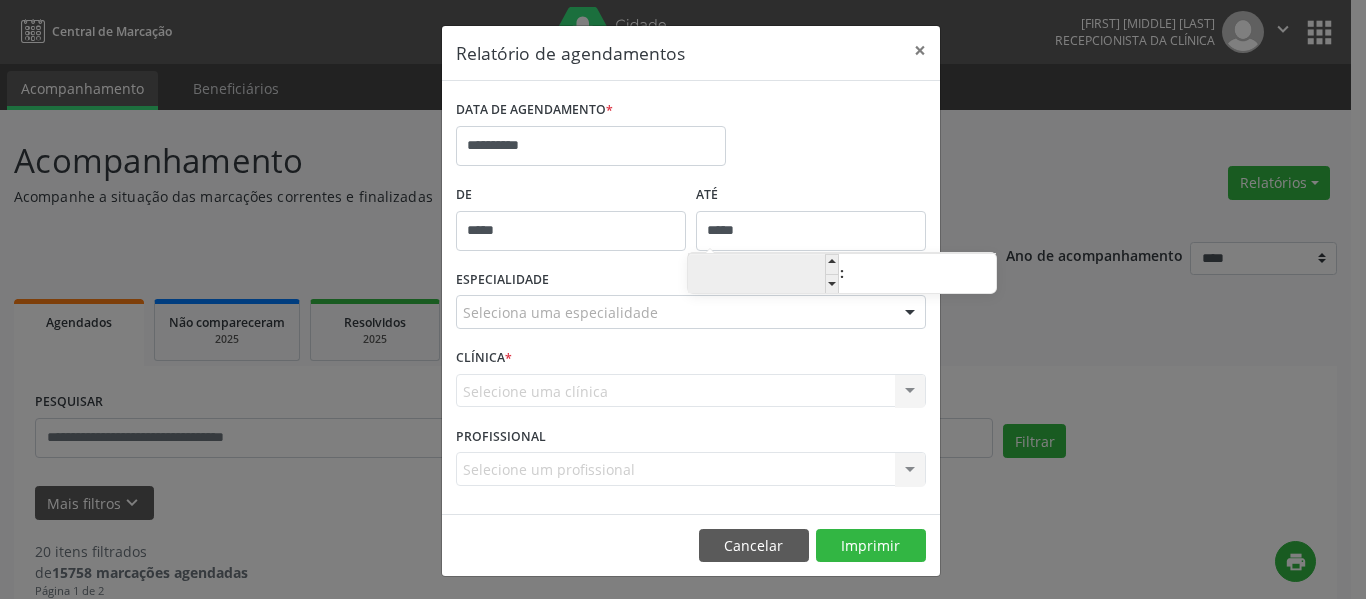 click on "**" at bounding box center (763, 275) 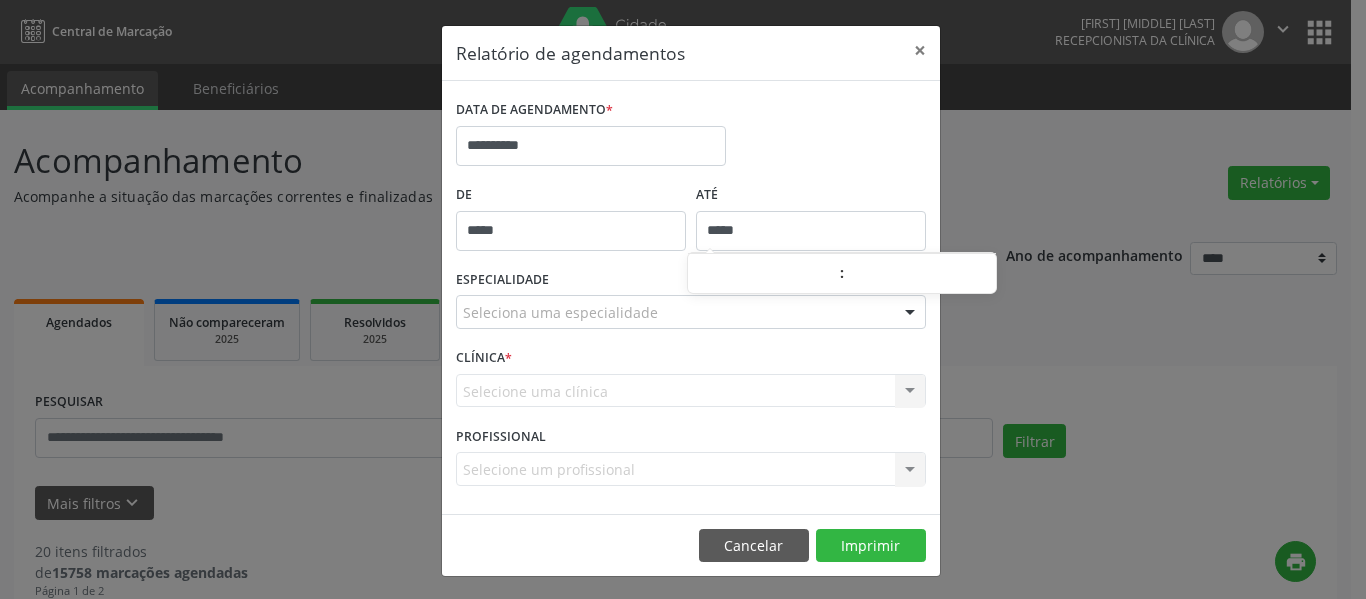 click on "Seleciona uma especialidade" at bounding box center (691, 312) 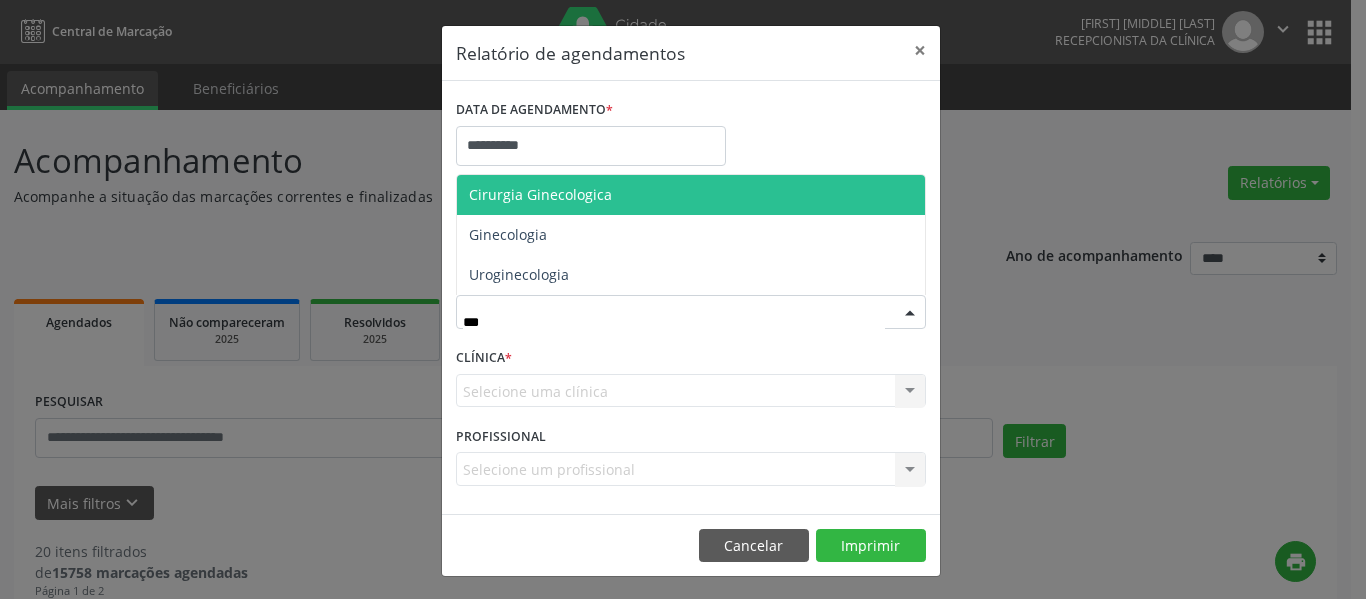 type on "****" 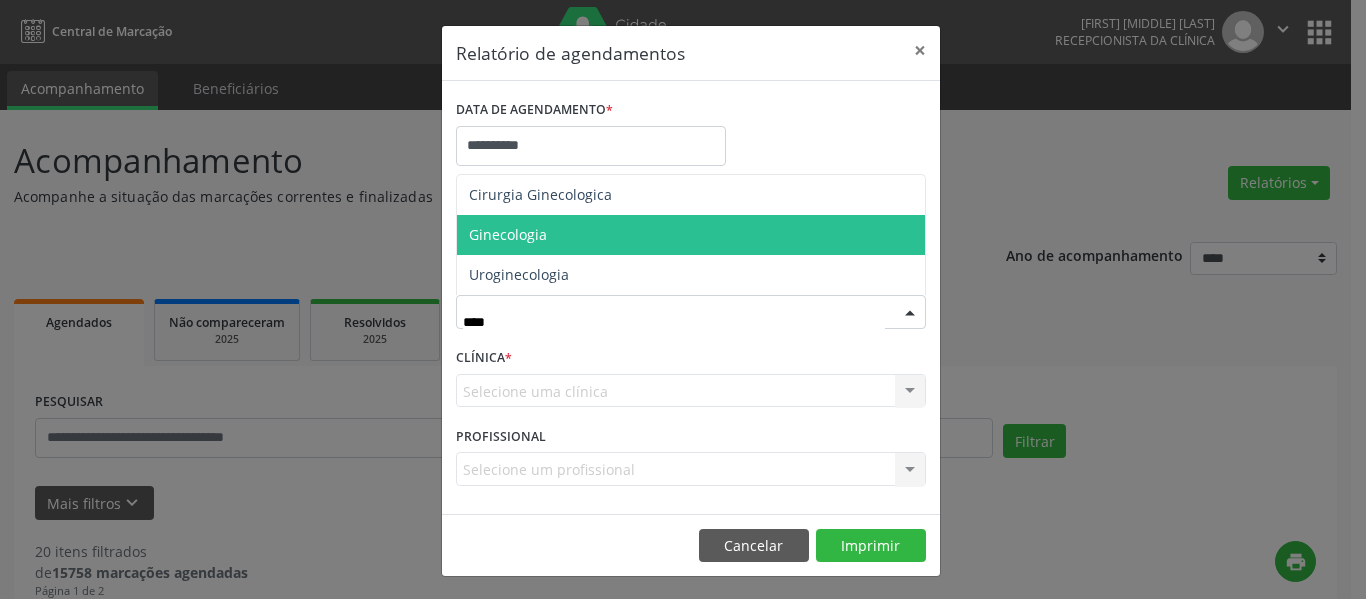 click on "Ginecologia" at bounding box center [508, 234] 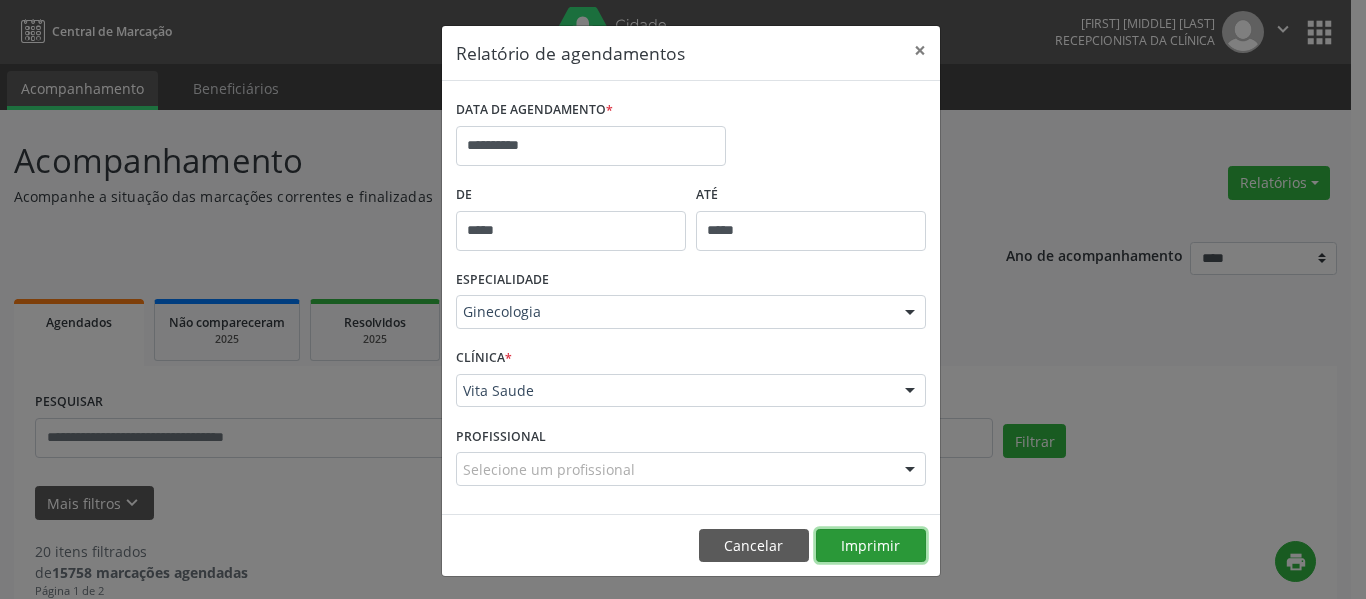 click on "Imprimir" at bounding box center [871, 546] 